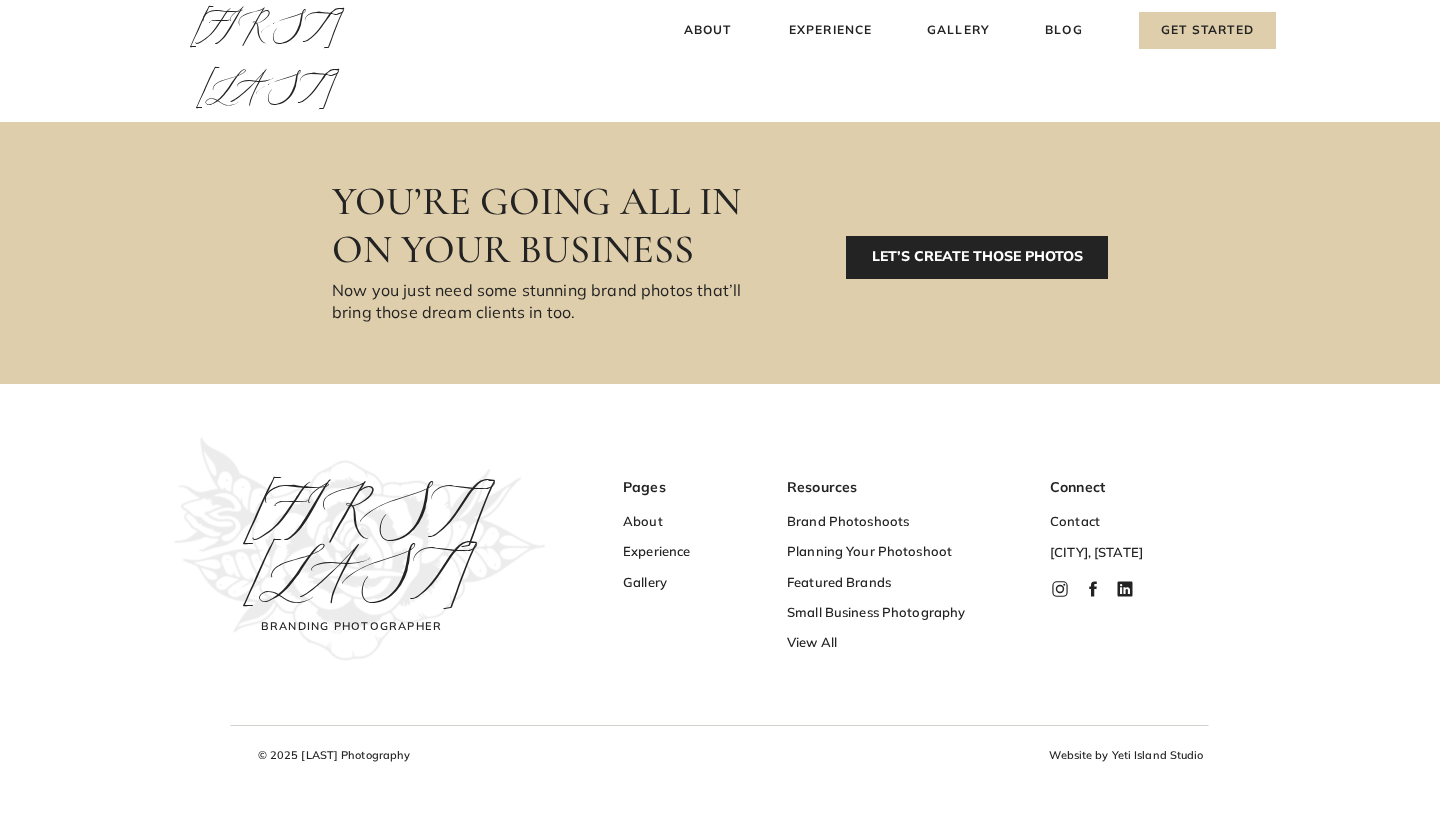 scroll, scrollTop: 6635, scrollLeft: 0, axis: vertical 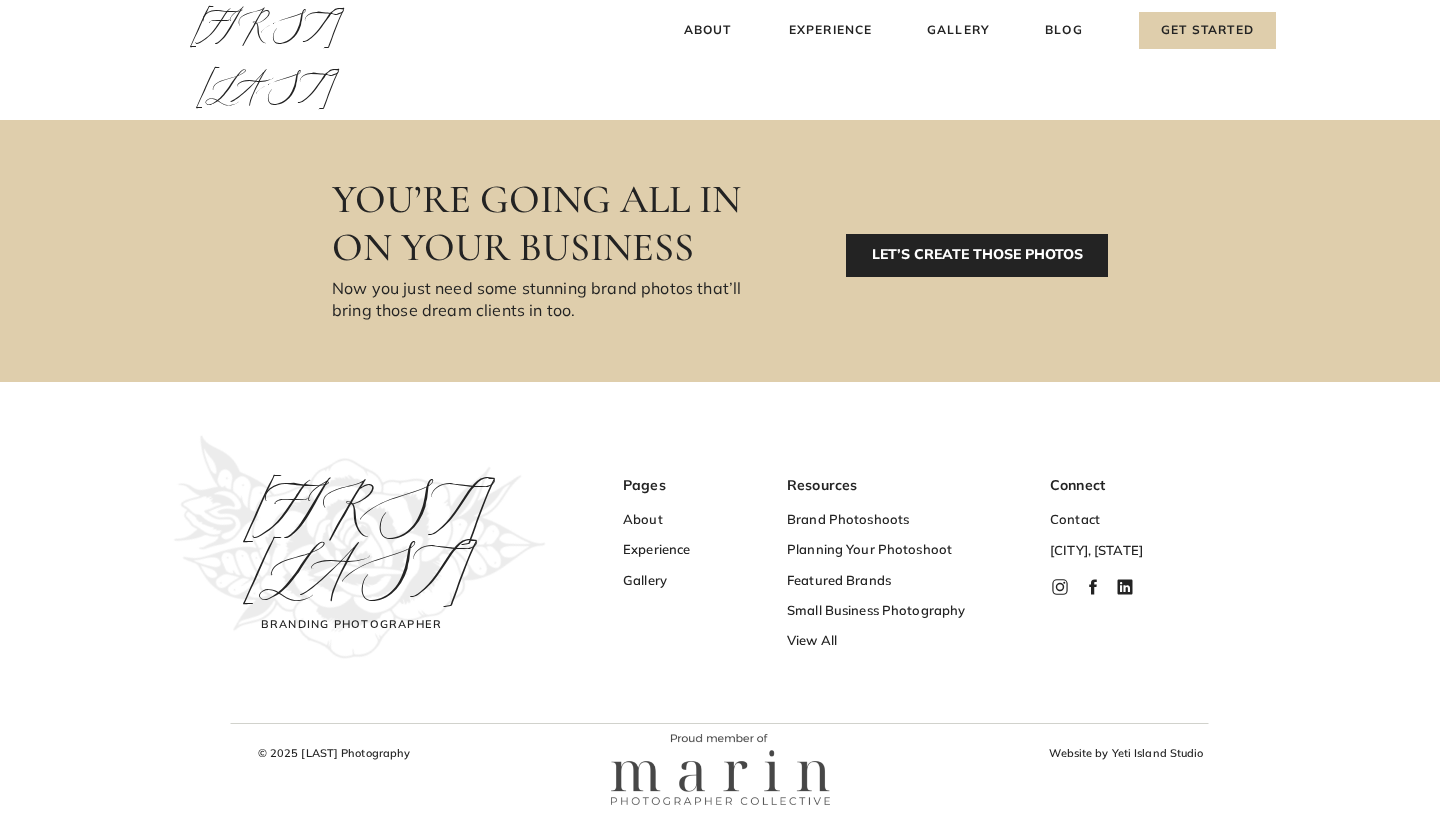click on "LET’S CREATE THOSE PHOTOS" at bounding box center [977, 255] 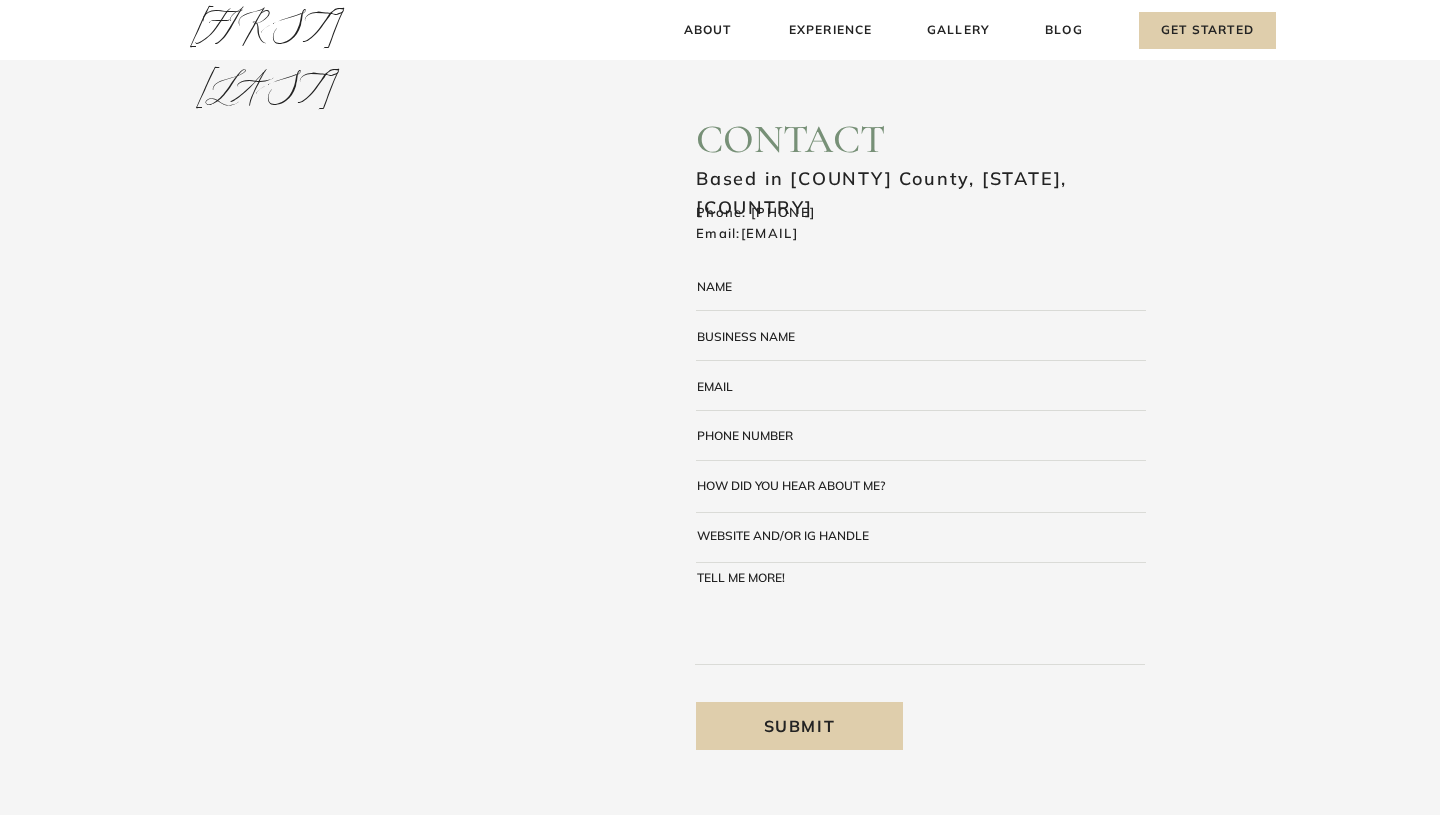 scroll, scrollTop: 0, scrollLeft: 0, axis: both 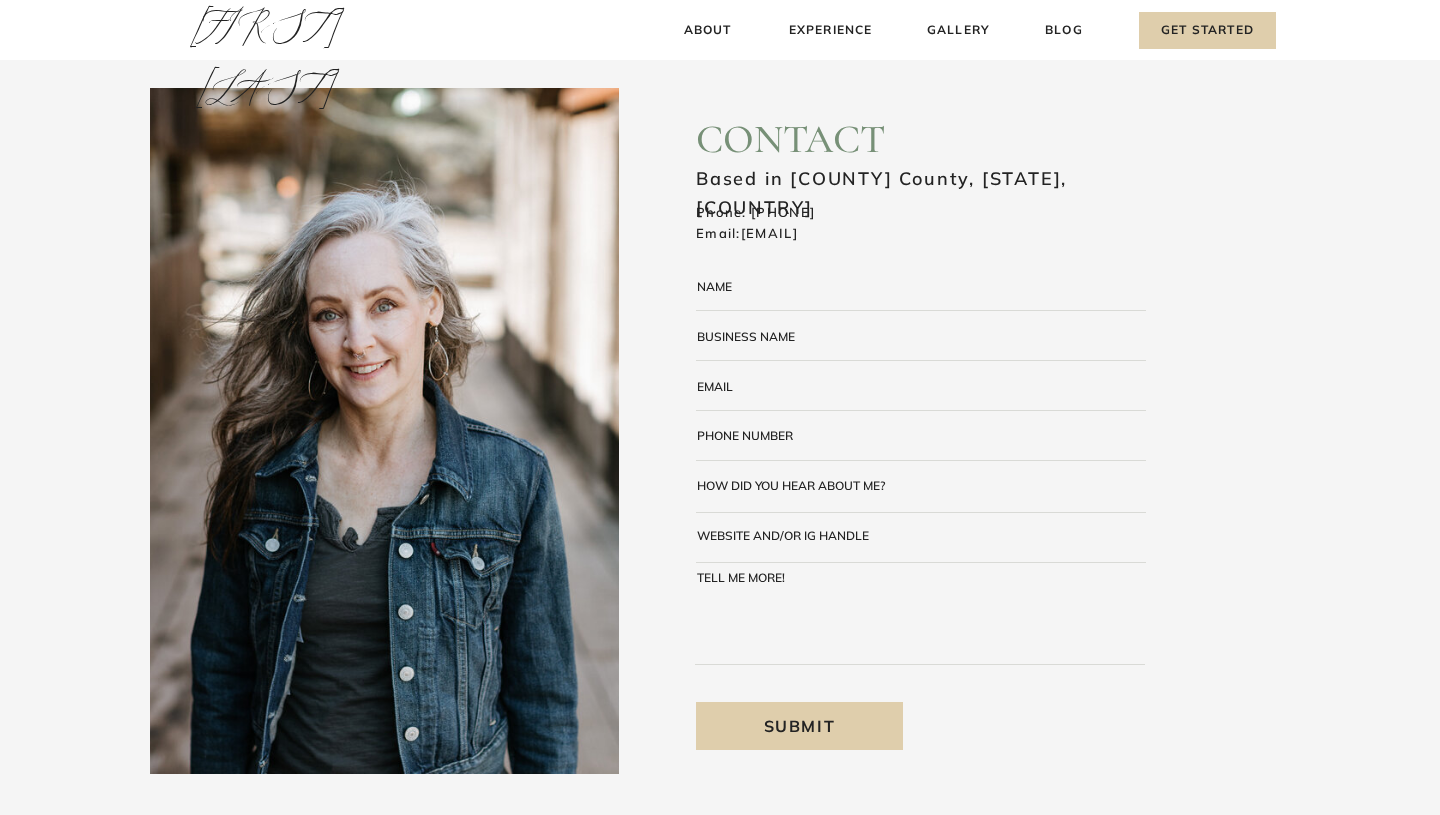 click at bounding box center [941, 294] 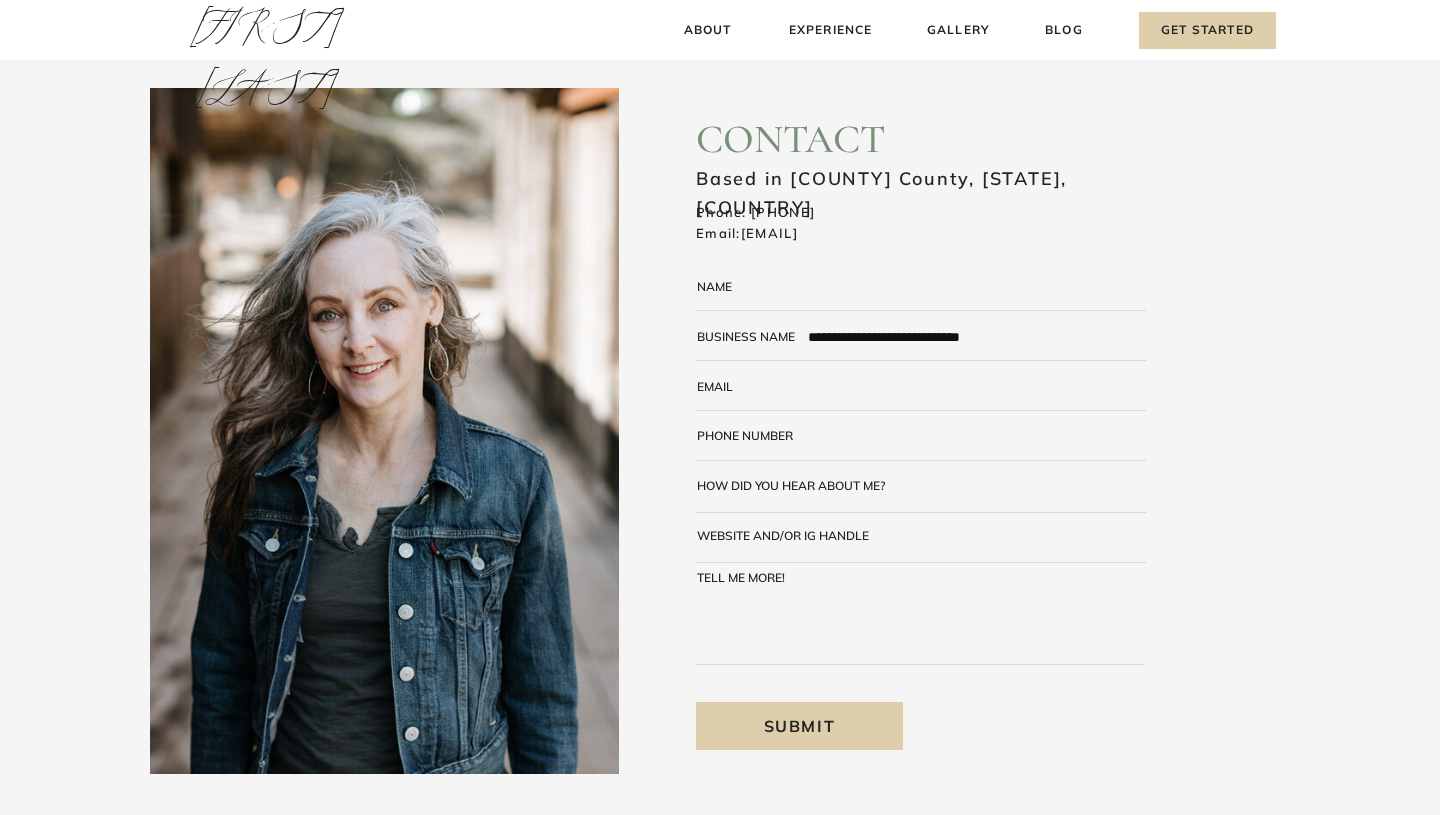 type on "**********" 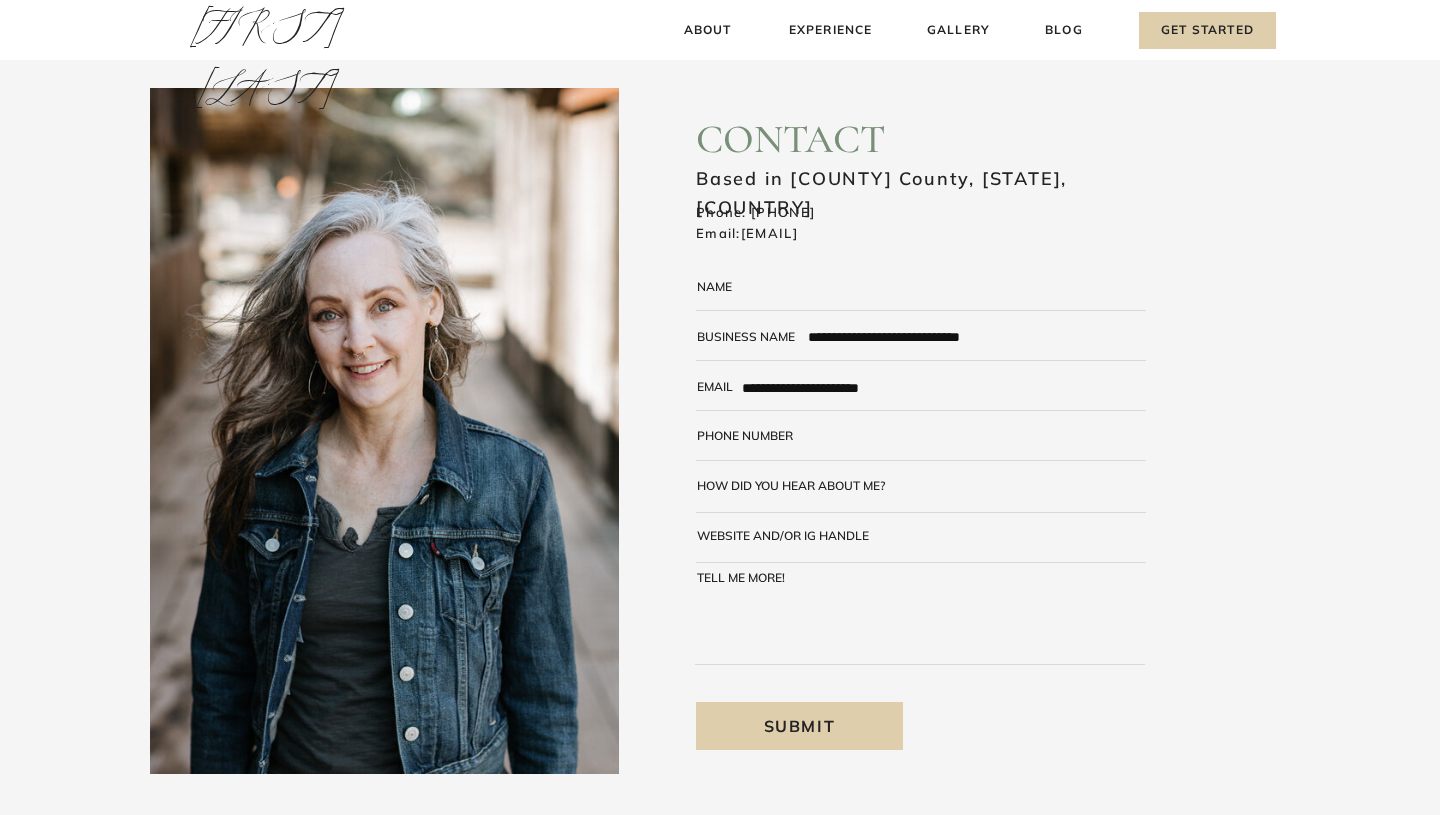 type on "**********" 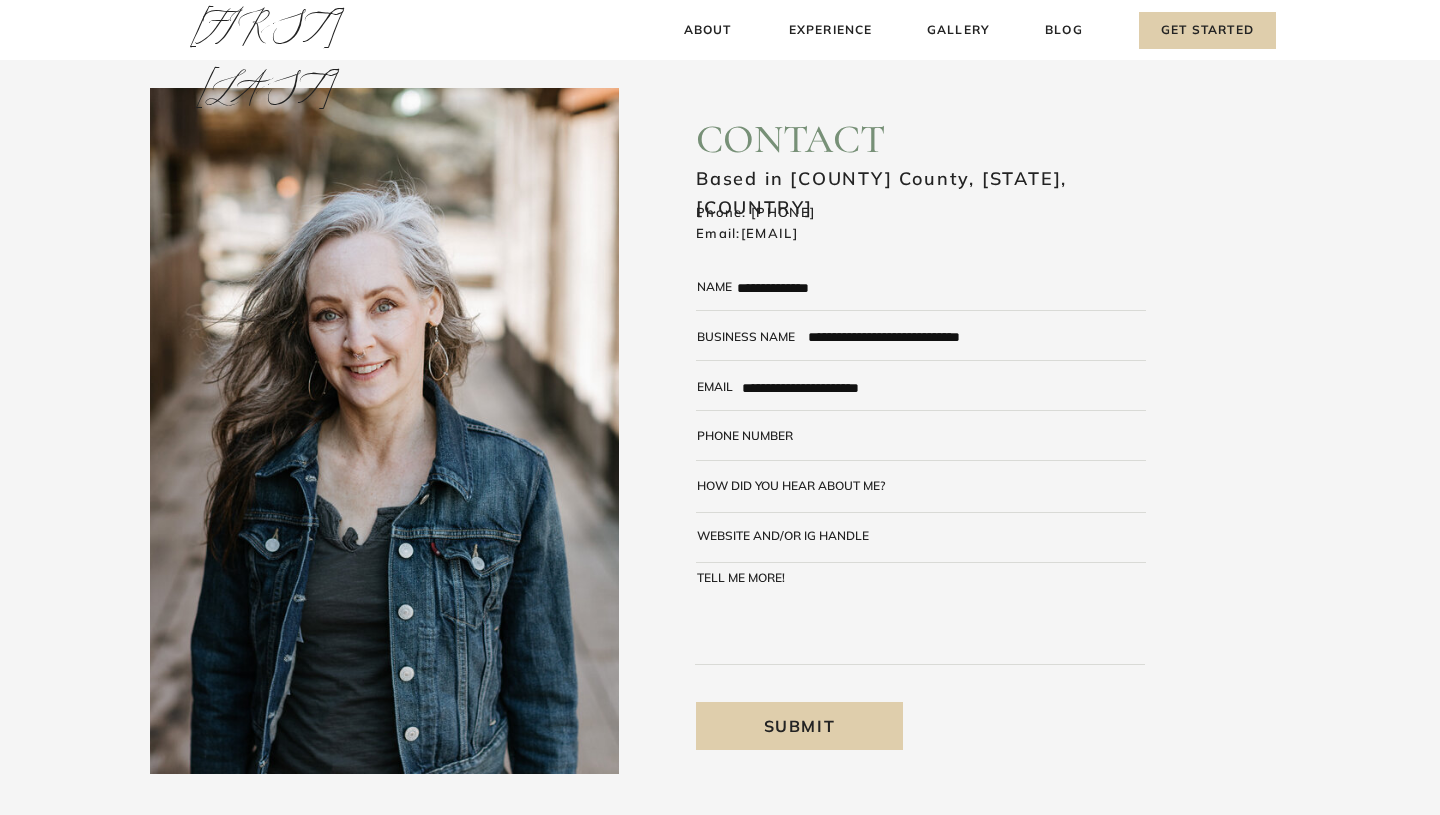 type on "**********" 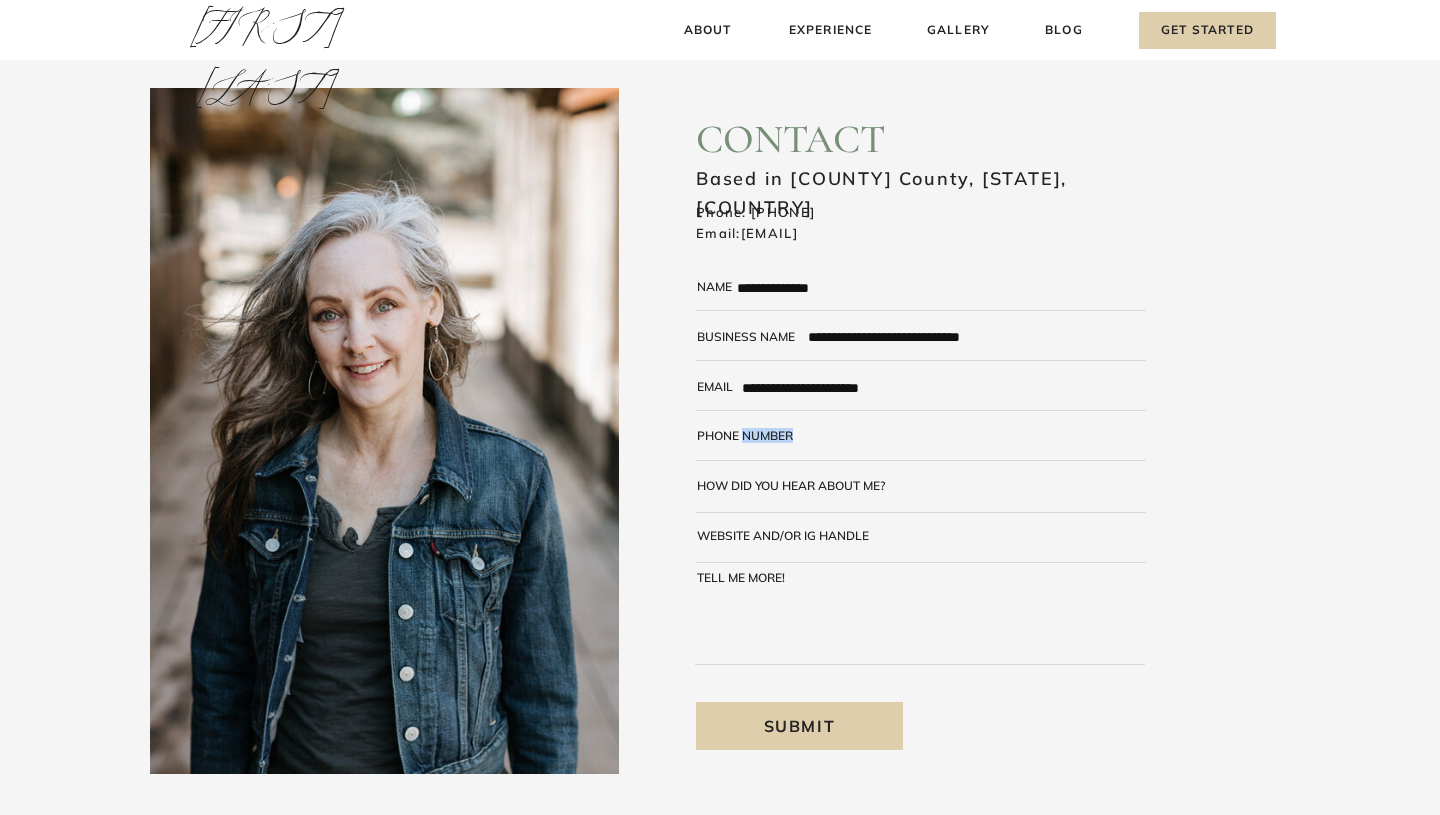click on "Phone number" at bounding box center [761, 435] 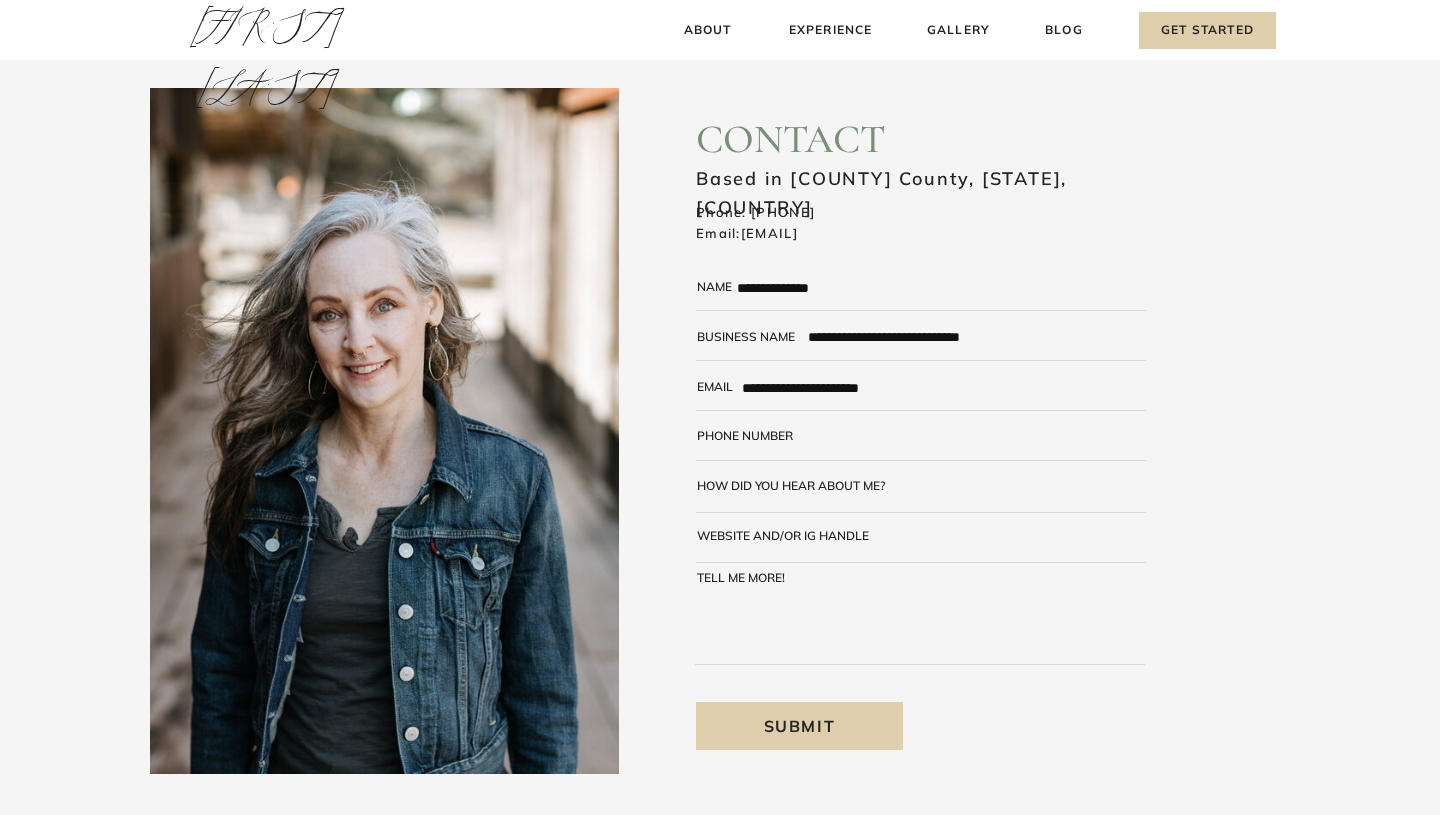 click on "**********" at bounding box center [720, 647] 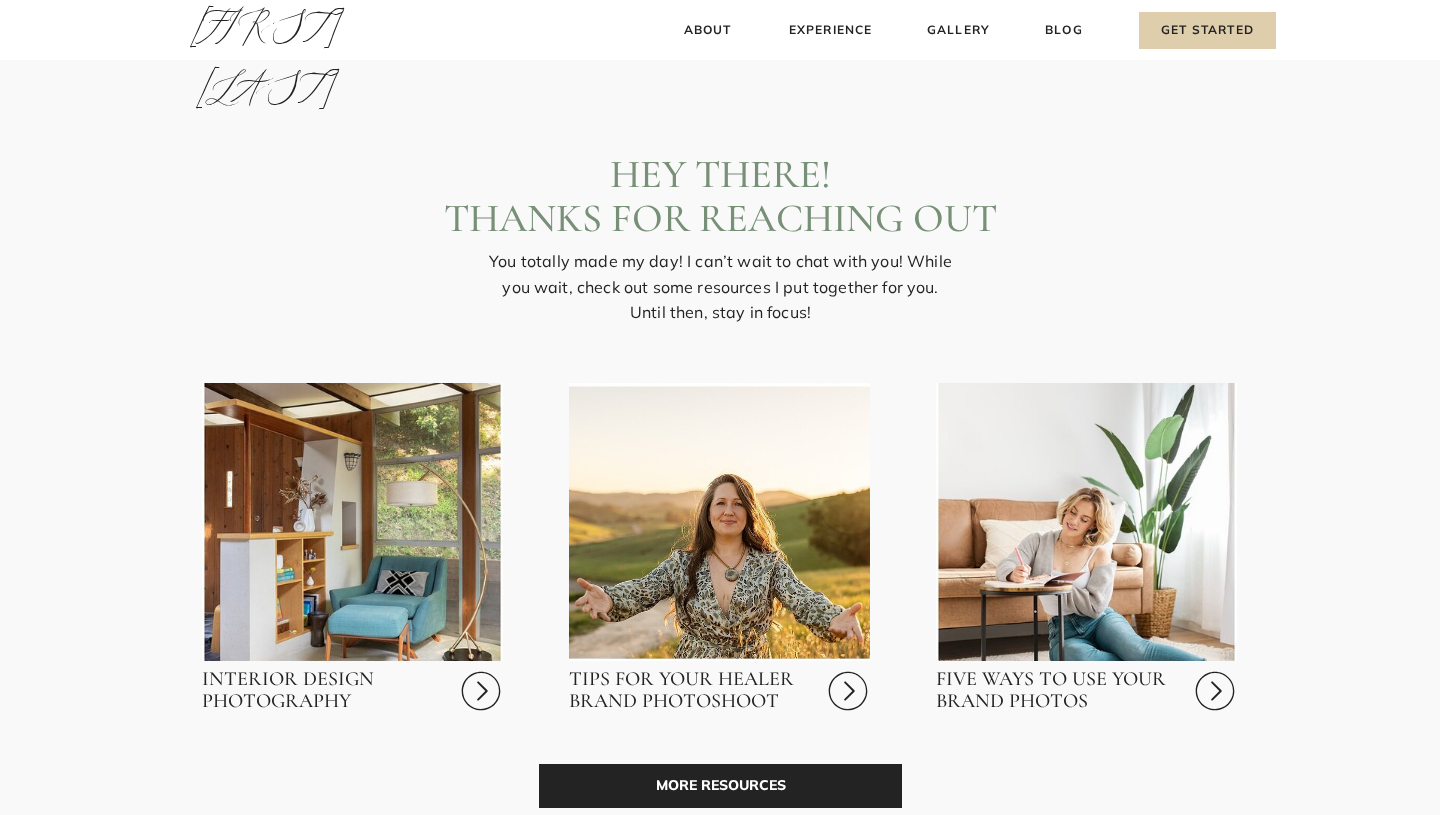 scroll, scrollTop: 18, scrollLeft: 0, axis: vertical 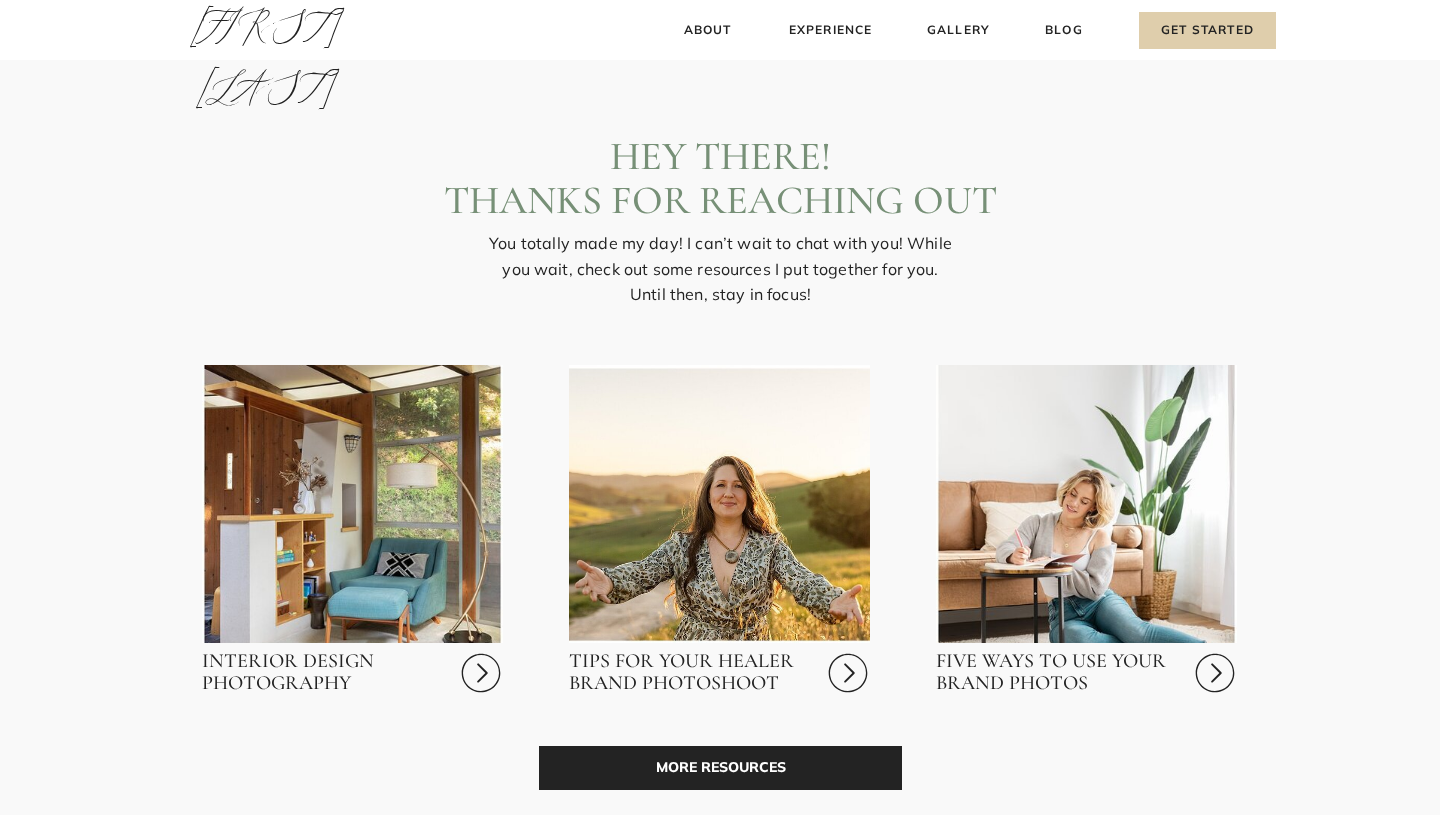 click on "Five Ways To Use Your Brand Photos" at bounding box center (1059, 673) 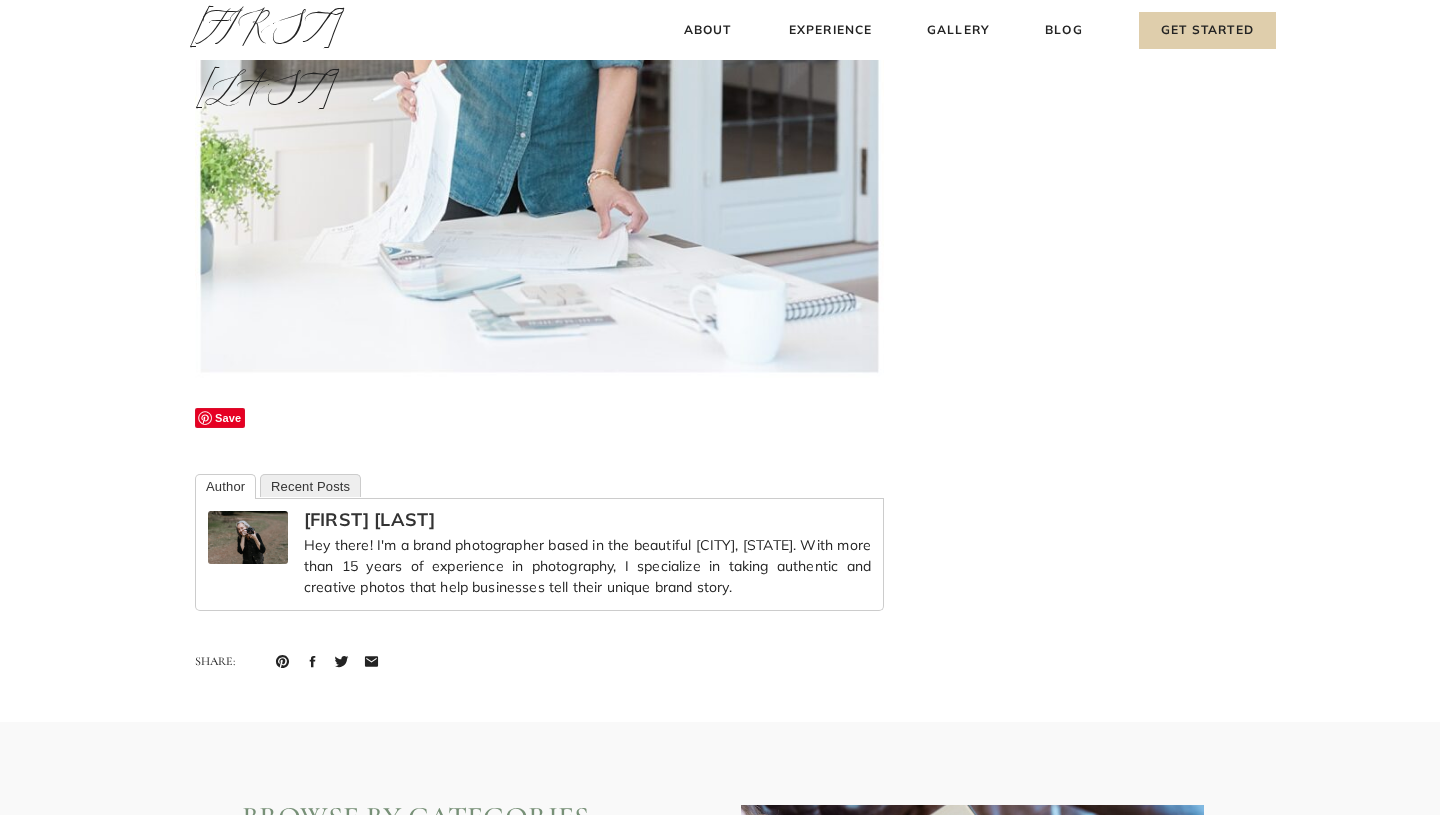 scroll, scrollTop: 9992, scrollLeft: 0, axis: vertical 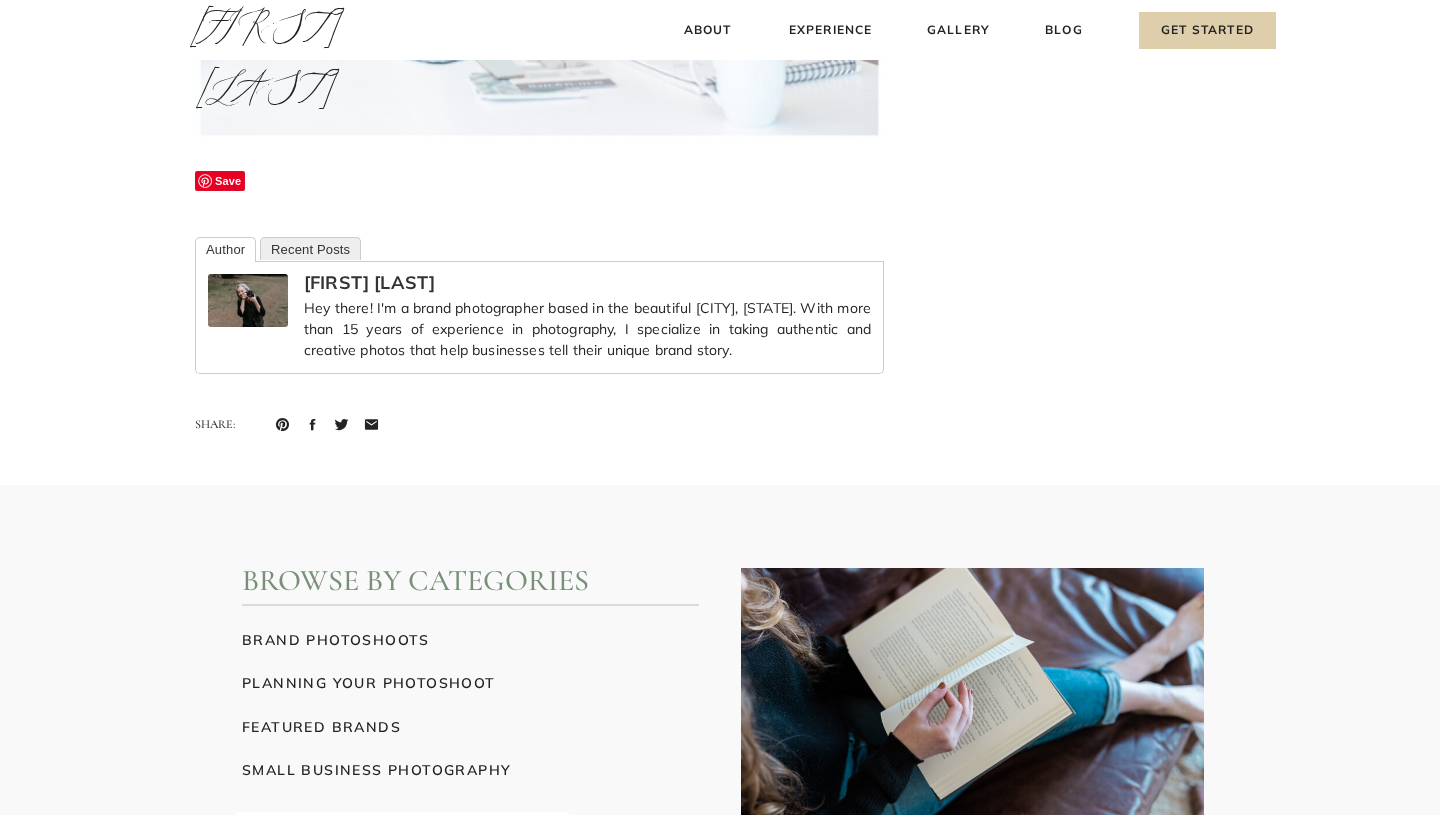 click on "small business photography" at bounding box center (414, 769) 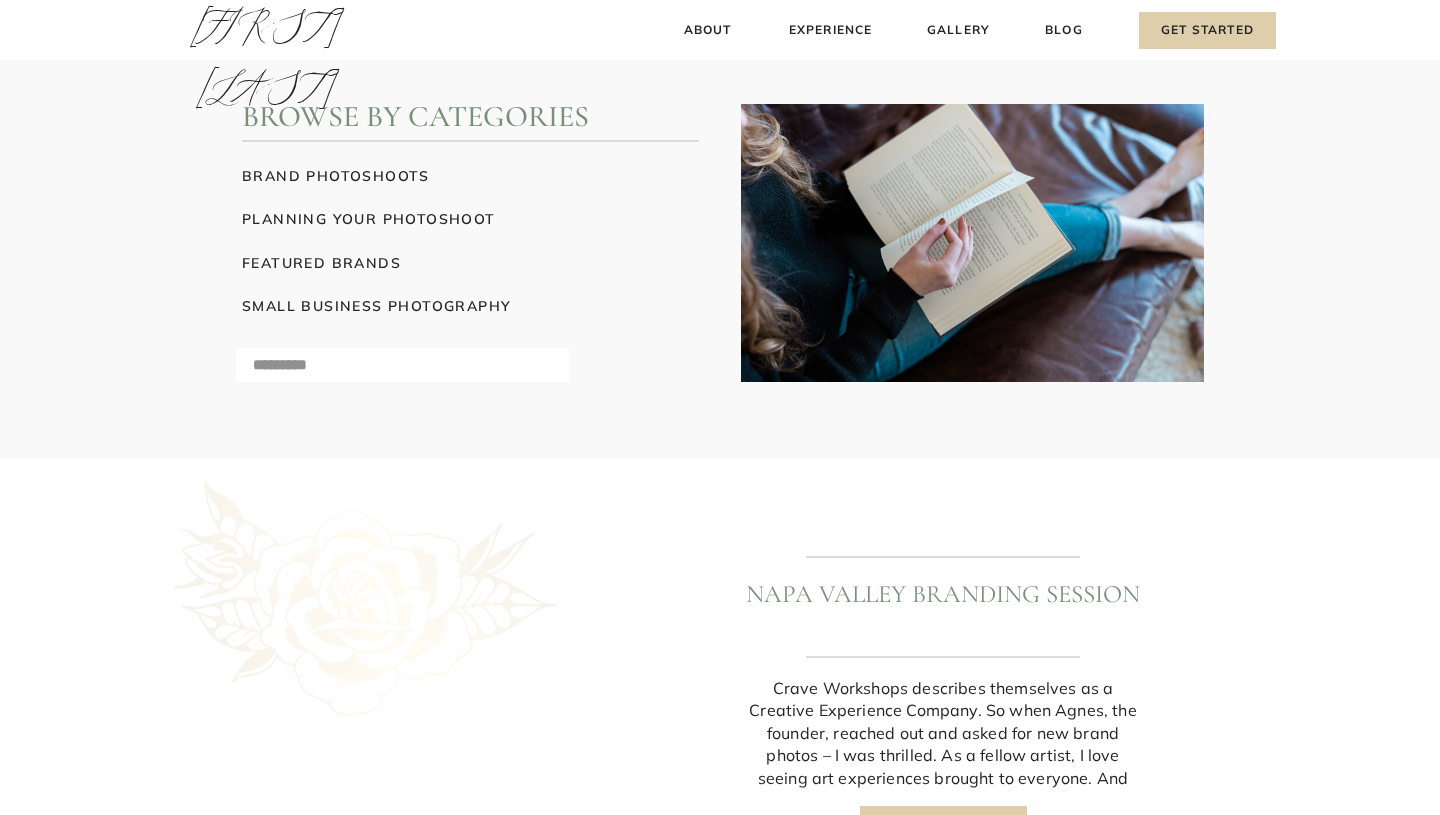 scroll, scrollTop: 0, scrollLeft: 0, axis: both 